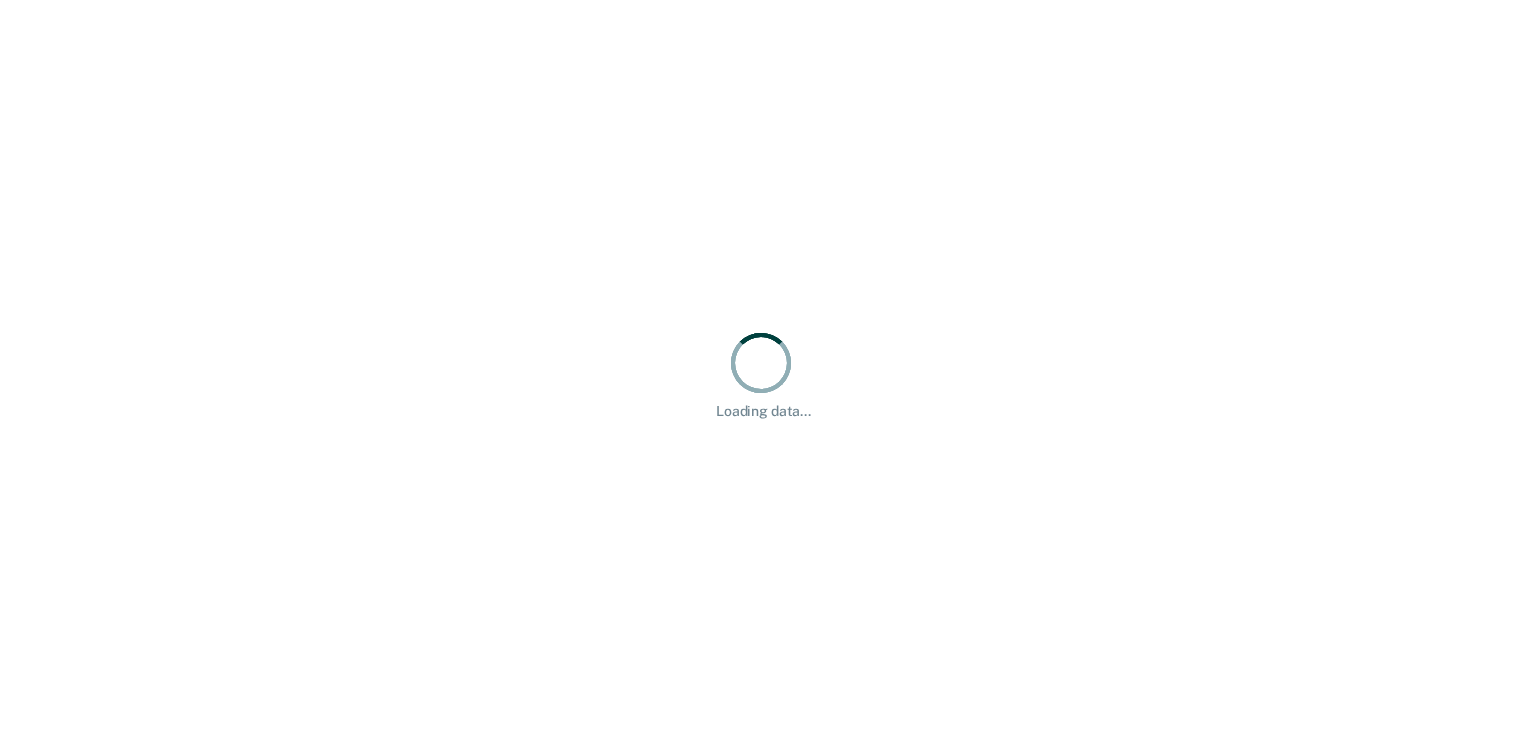 scroll, scrollTop: 0, scrollLeft: 0, axis: both 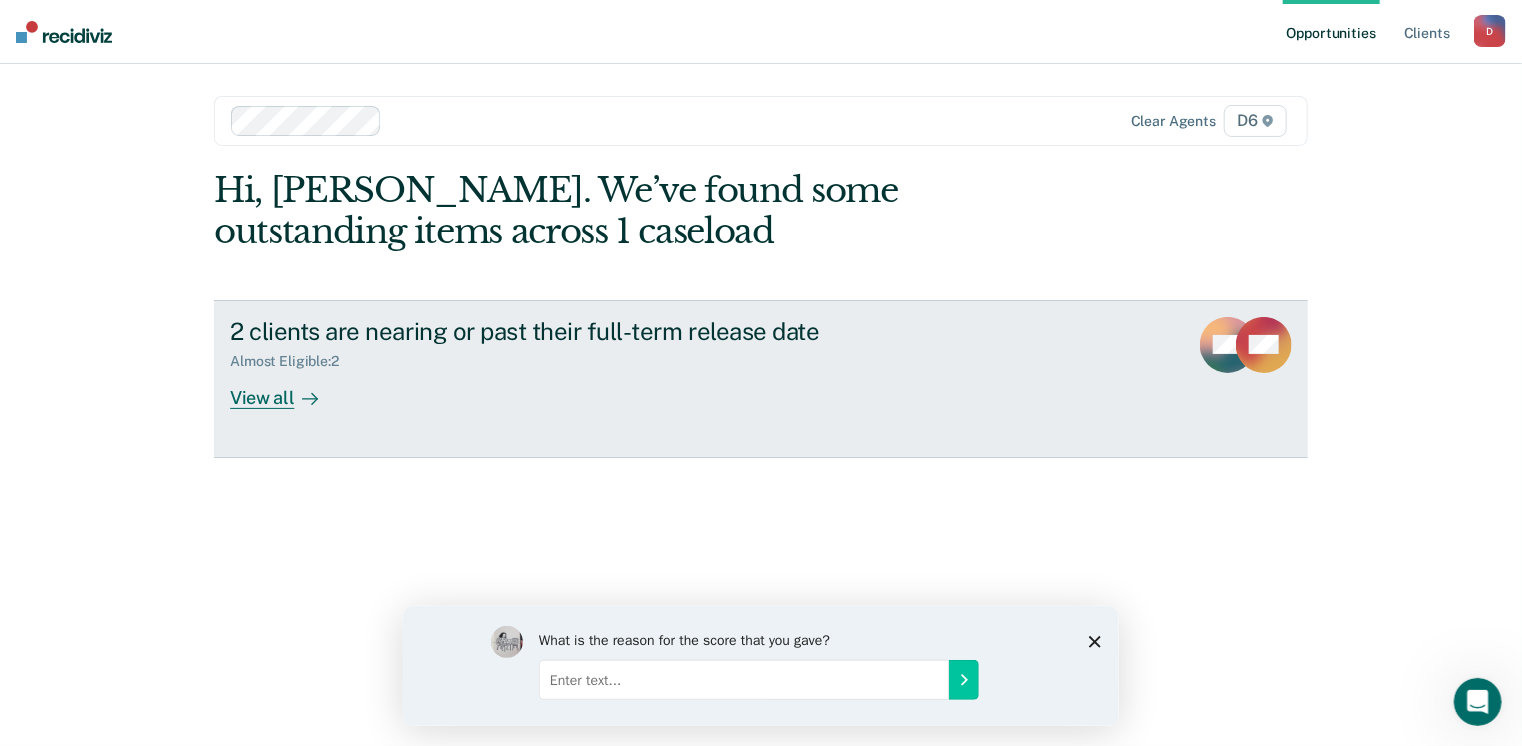 click on "View all" at bounding box center [286, 389] 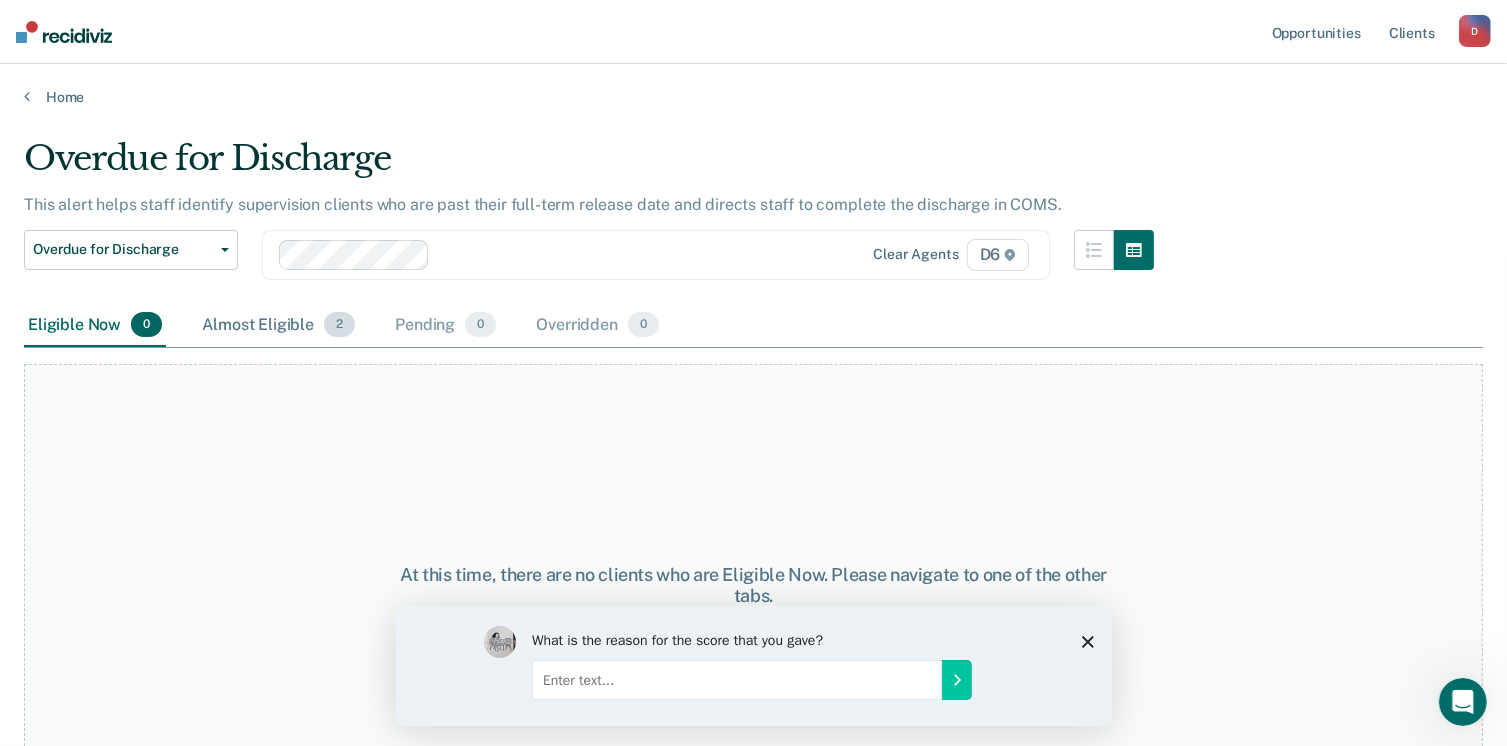click on "Almost Eligible 2" at bounding box center (278, 326) 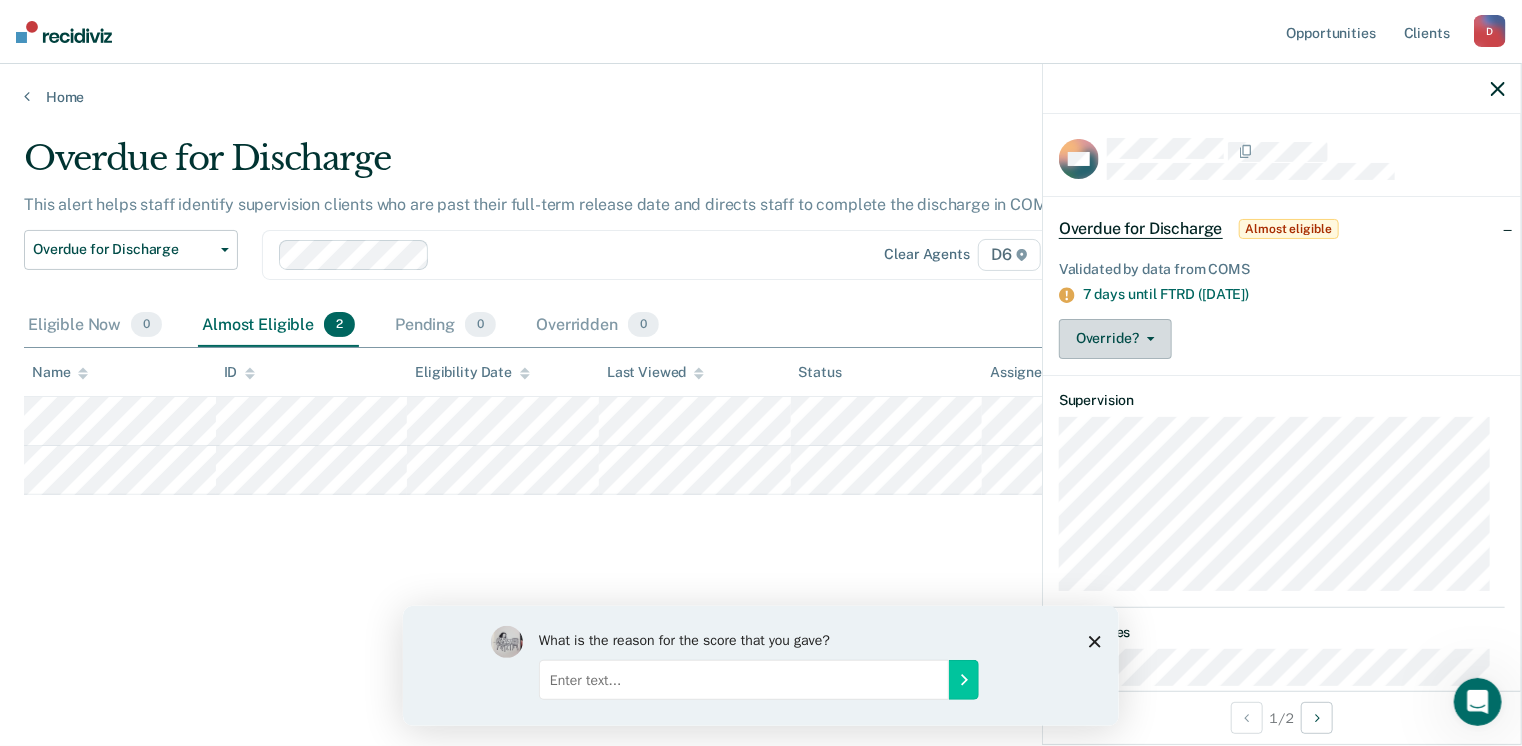 click on "Override?" at bounding box center [1115, 339] 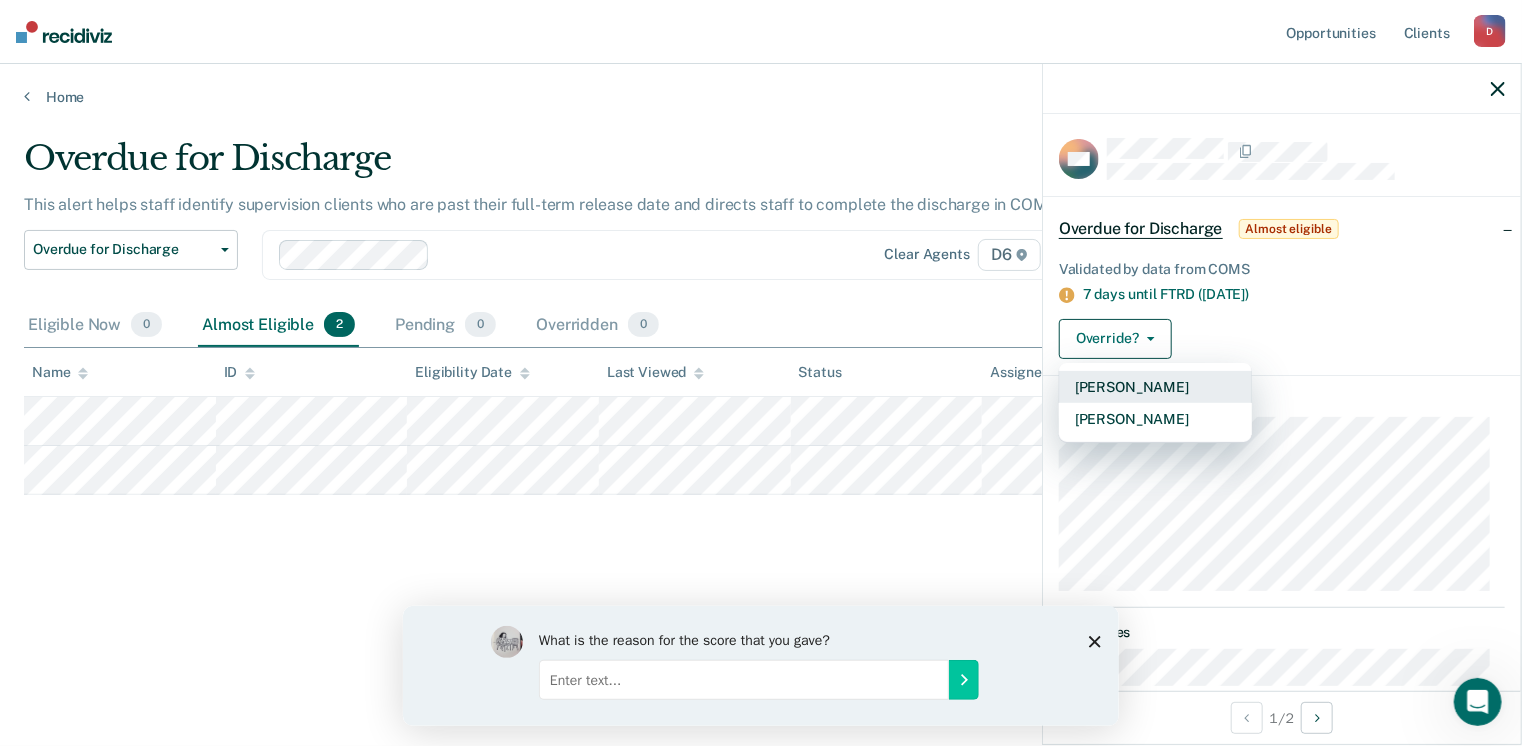 click on "[PERSON_NAME]" at bounding box center [1155, 387] 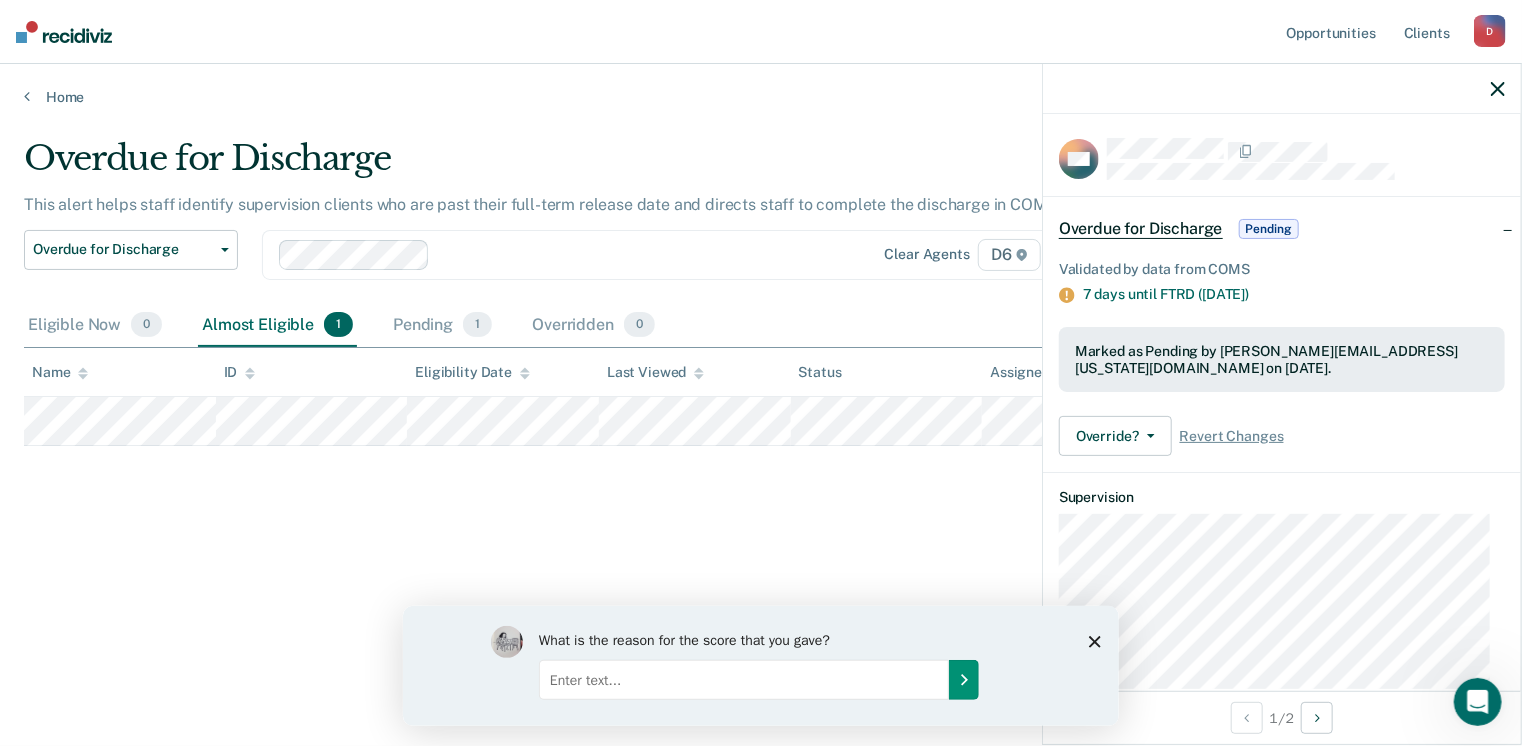 click 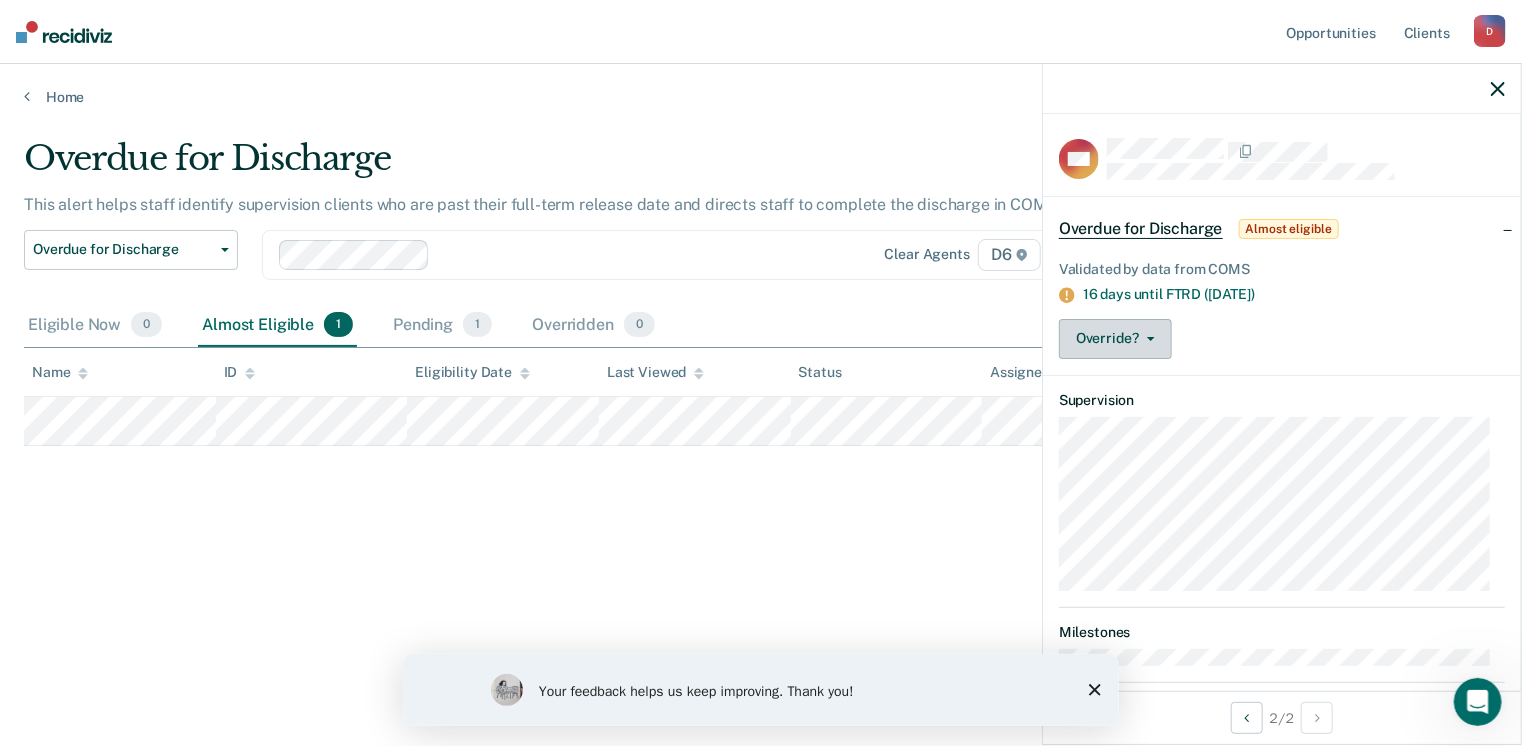 click on "Override?" at bounding box center [1115, 339] 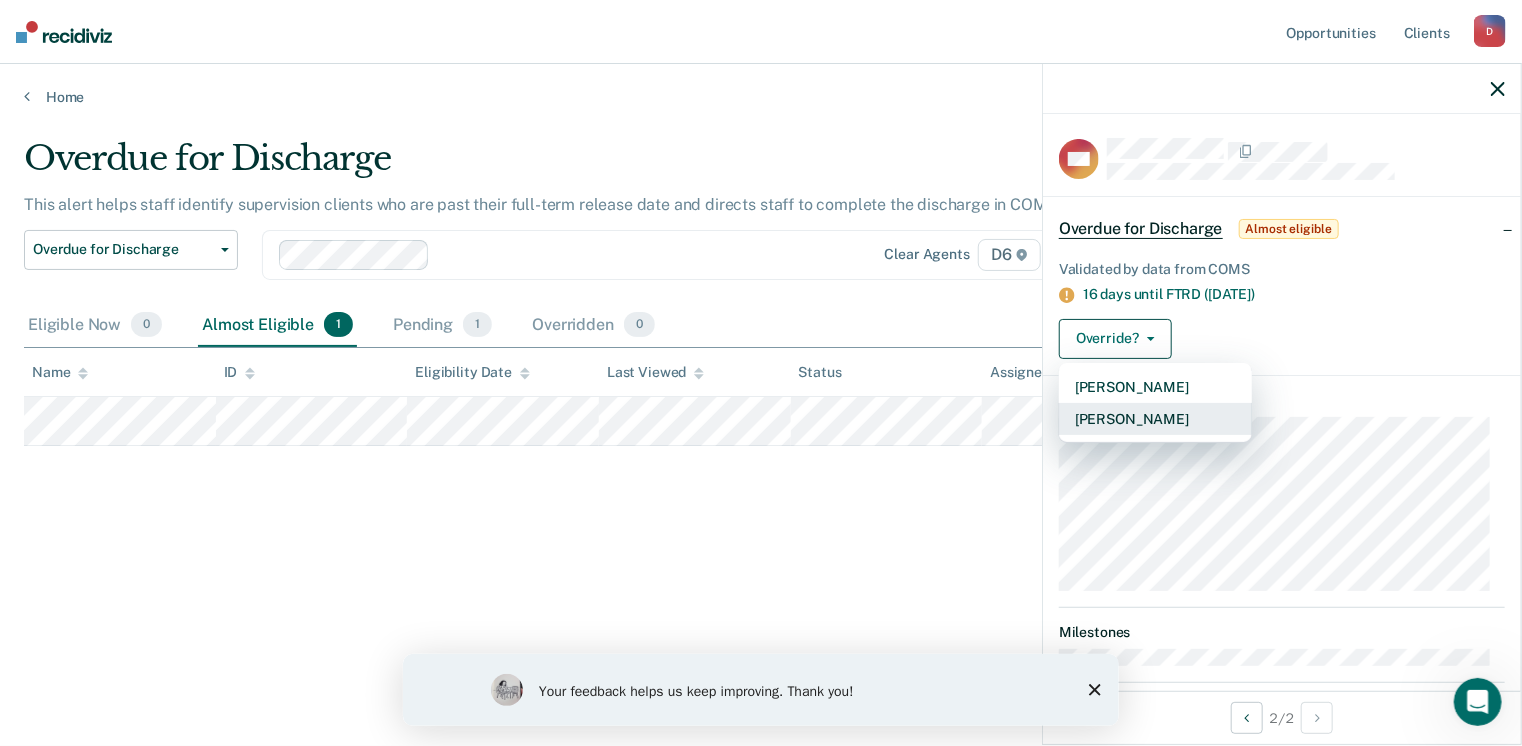 click on "[PERSON_NAME]" at bounding box center (1155, 419) 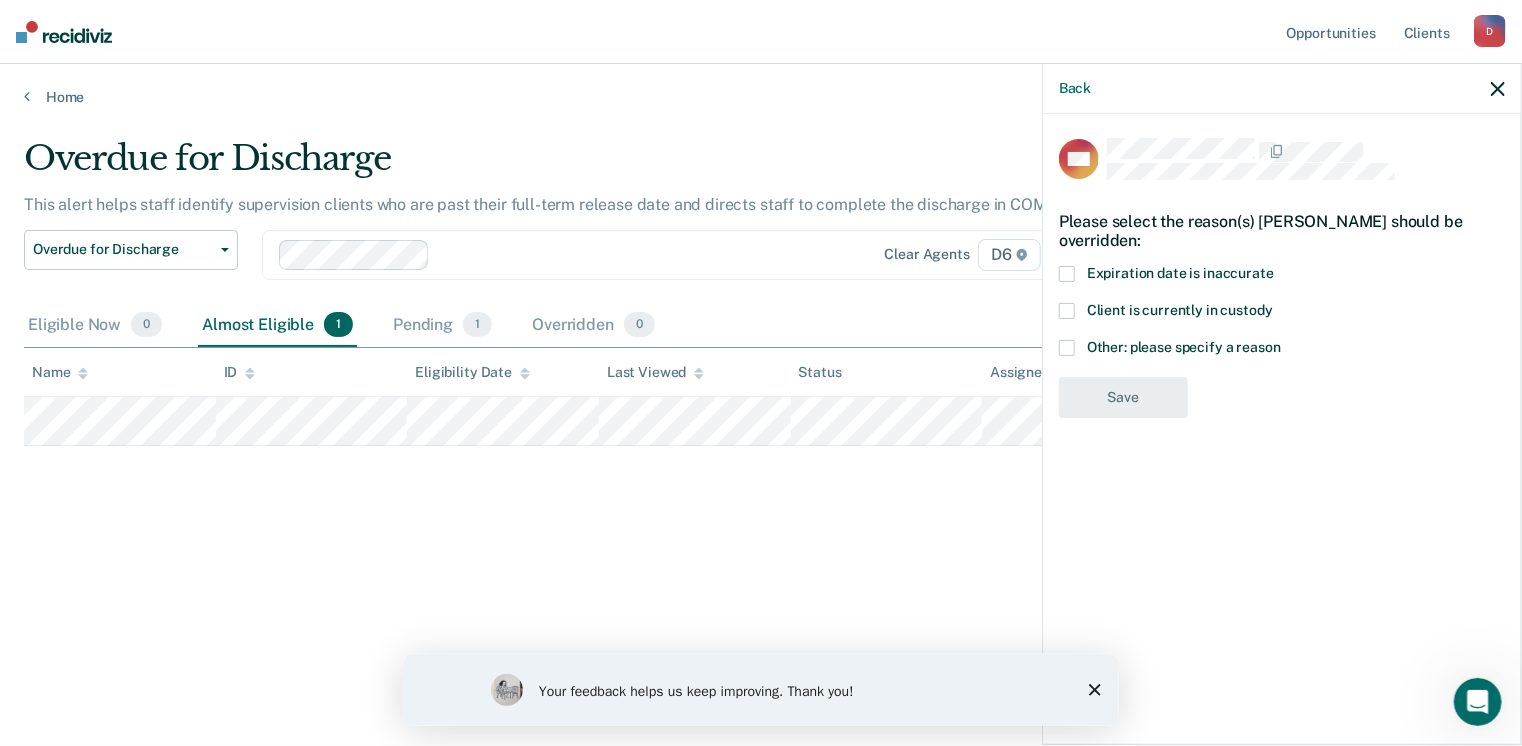 click 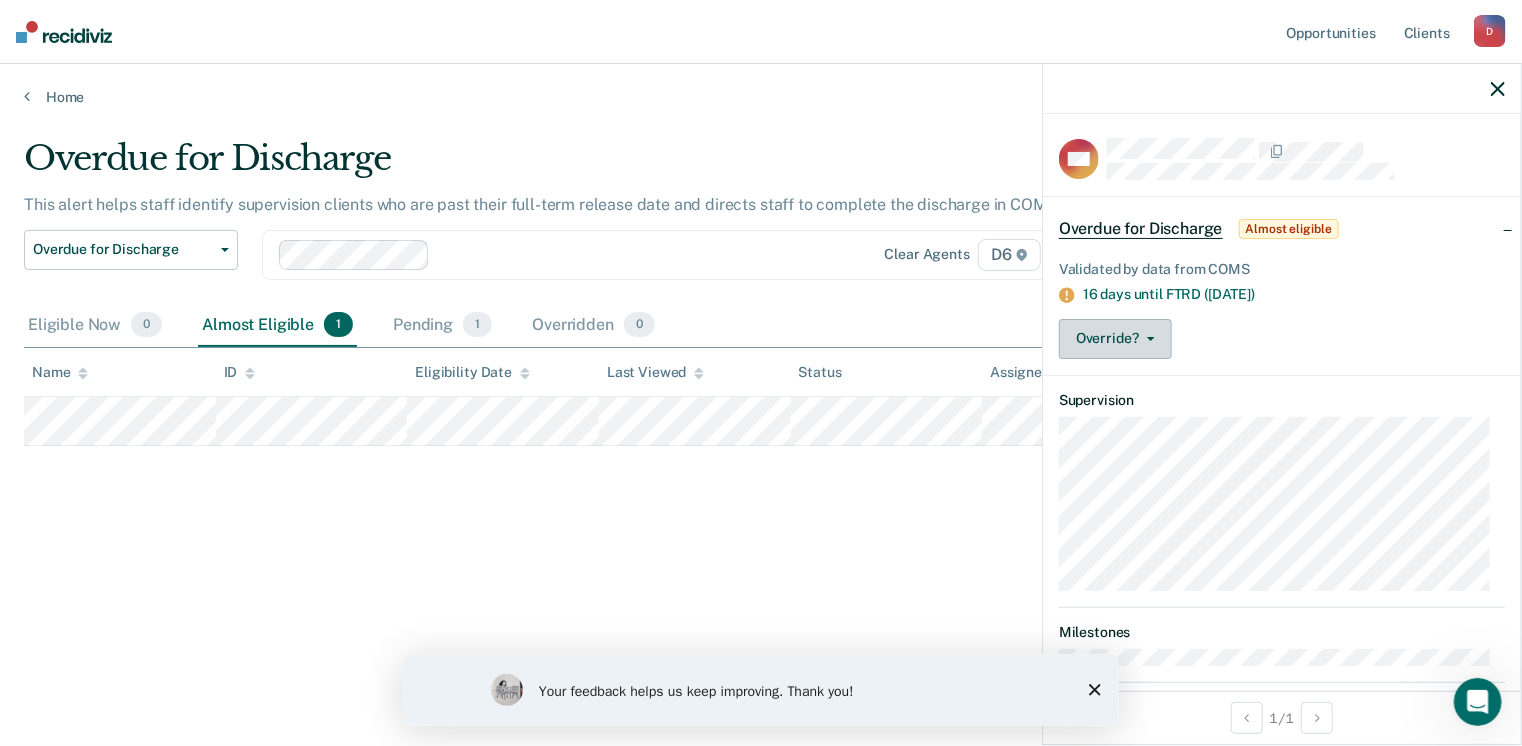 click on "Override?" at bounding box center (1115, 339) 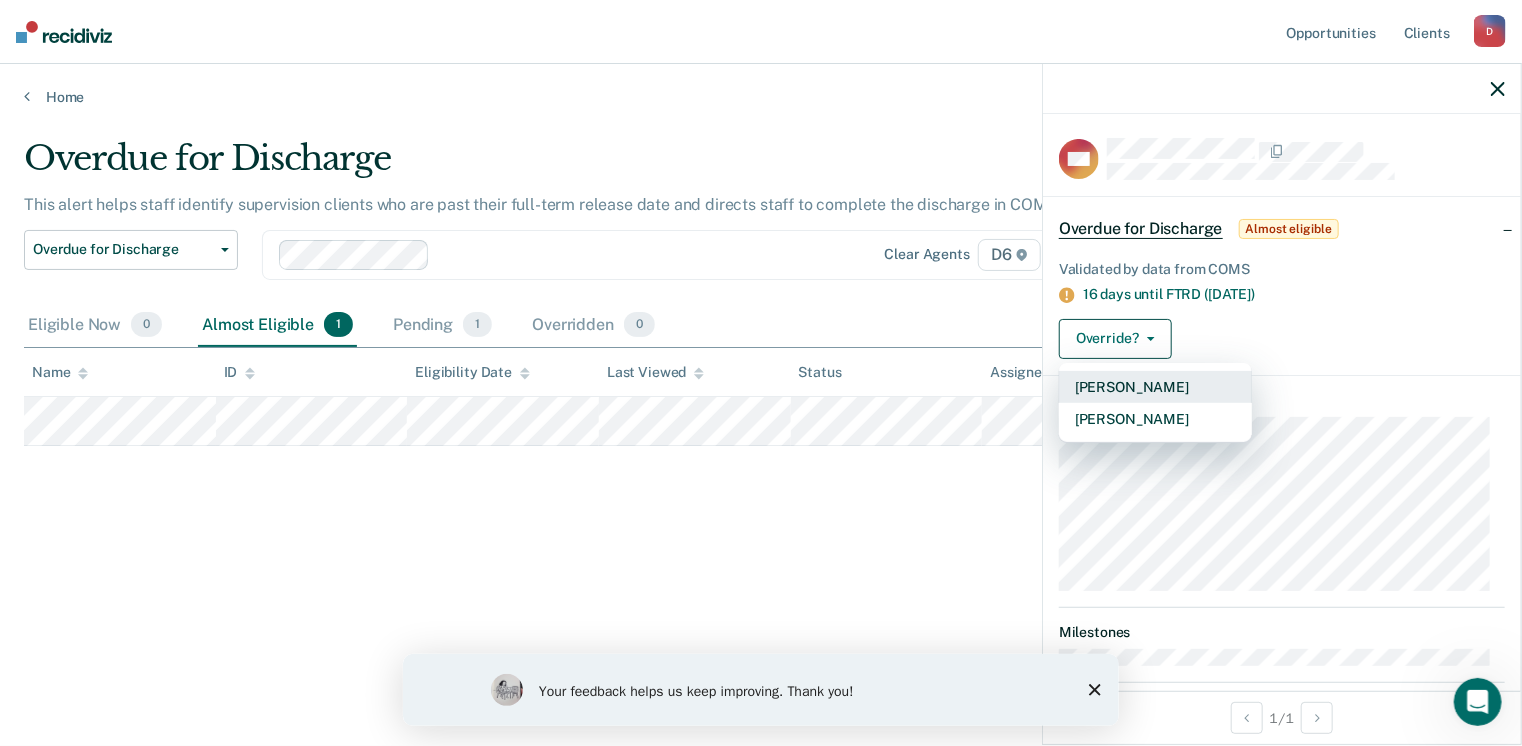 click on "[PERSON_NAME]" at bounding box center [1155, 387] 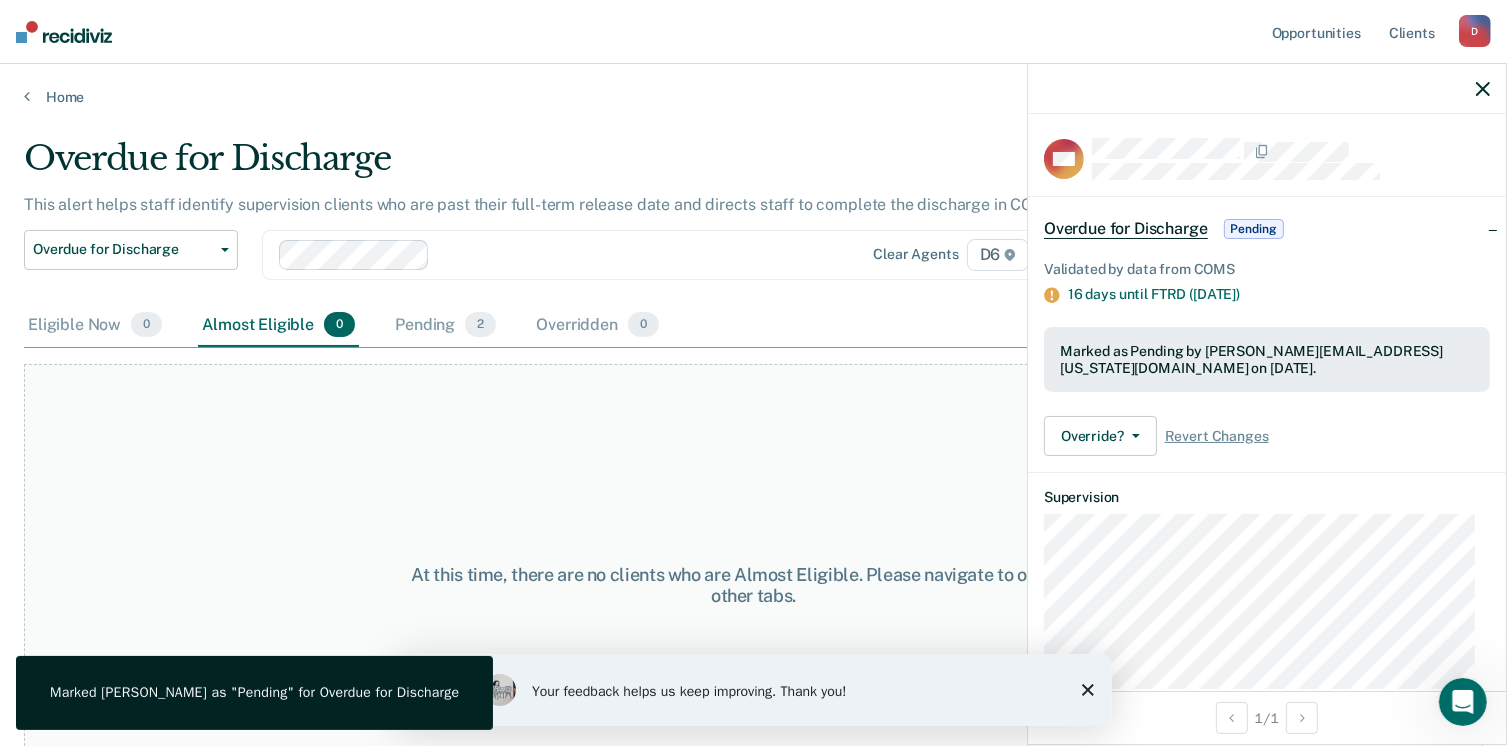 click on "At this time, there are no clients who are Almost Eligible. Please navigate to one of the other tabs." at bounding box center (753, 585) 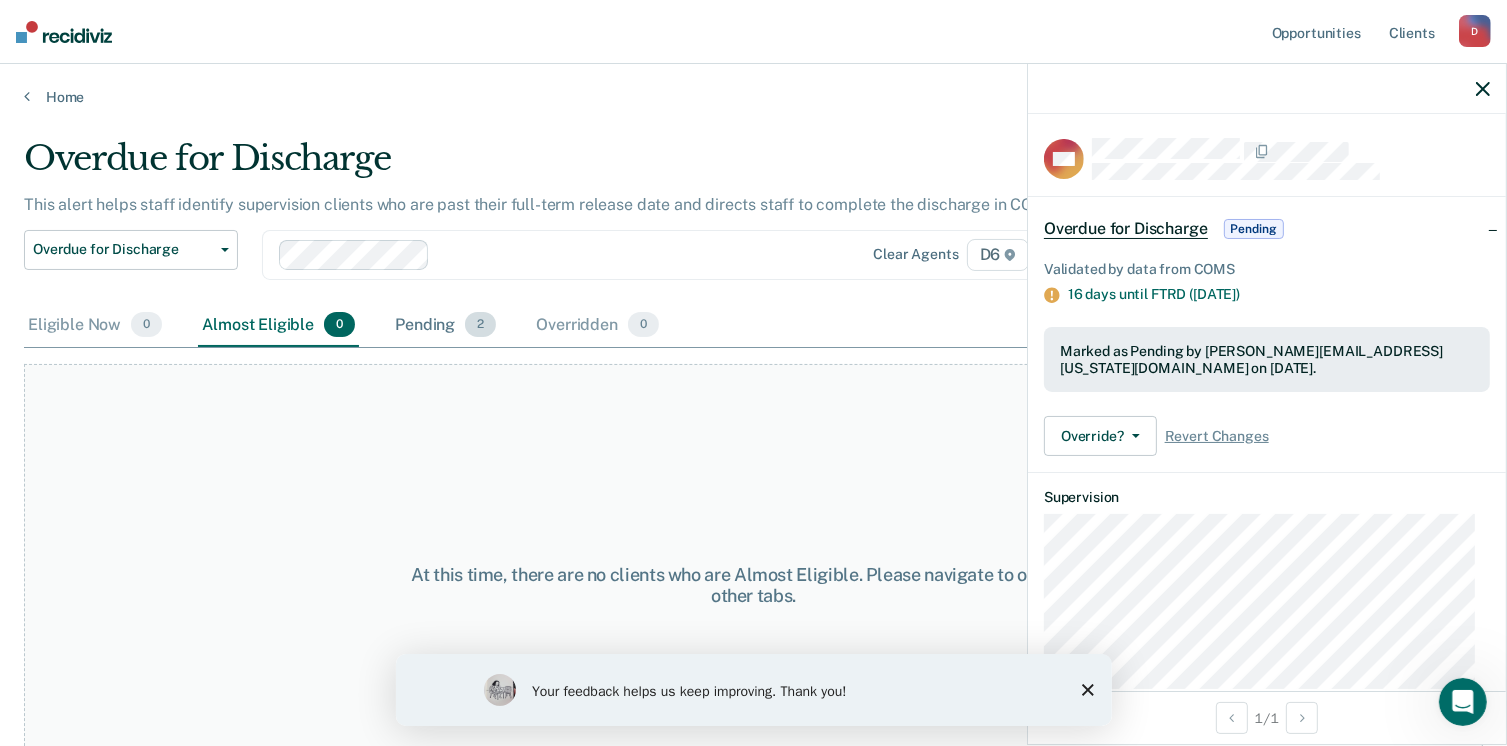 click on "Pending 2" at bounding box center [445, 326] 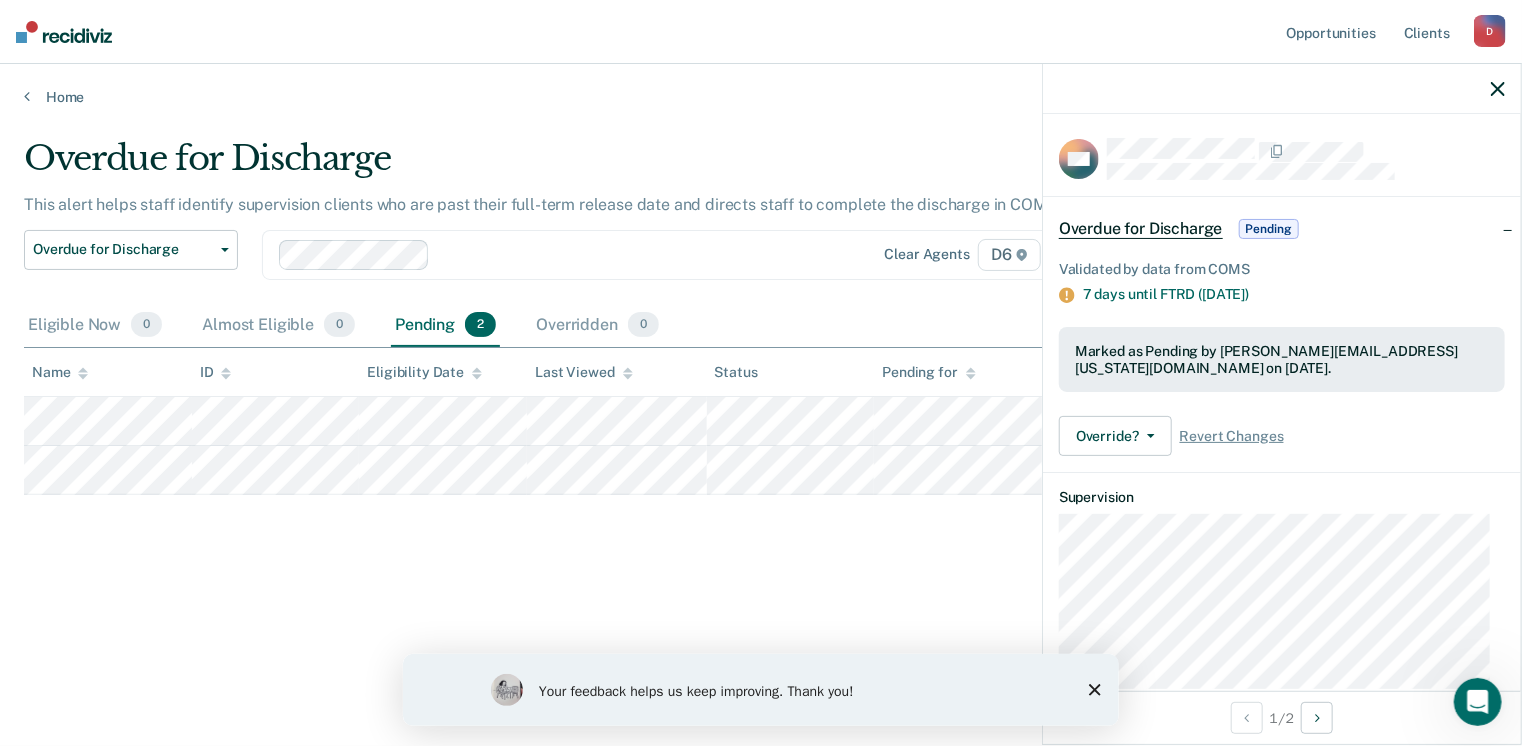 click on "Pending" at bounding box center (1269, 229) 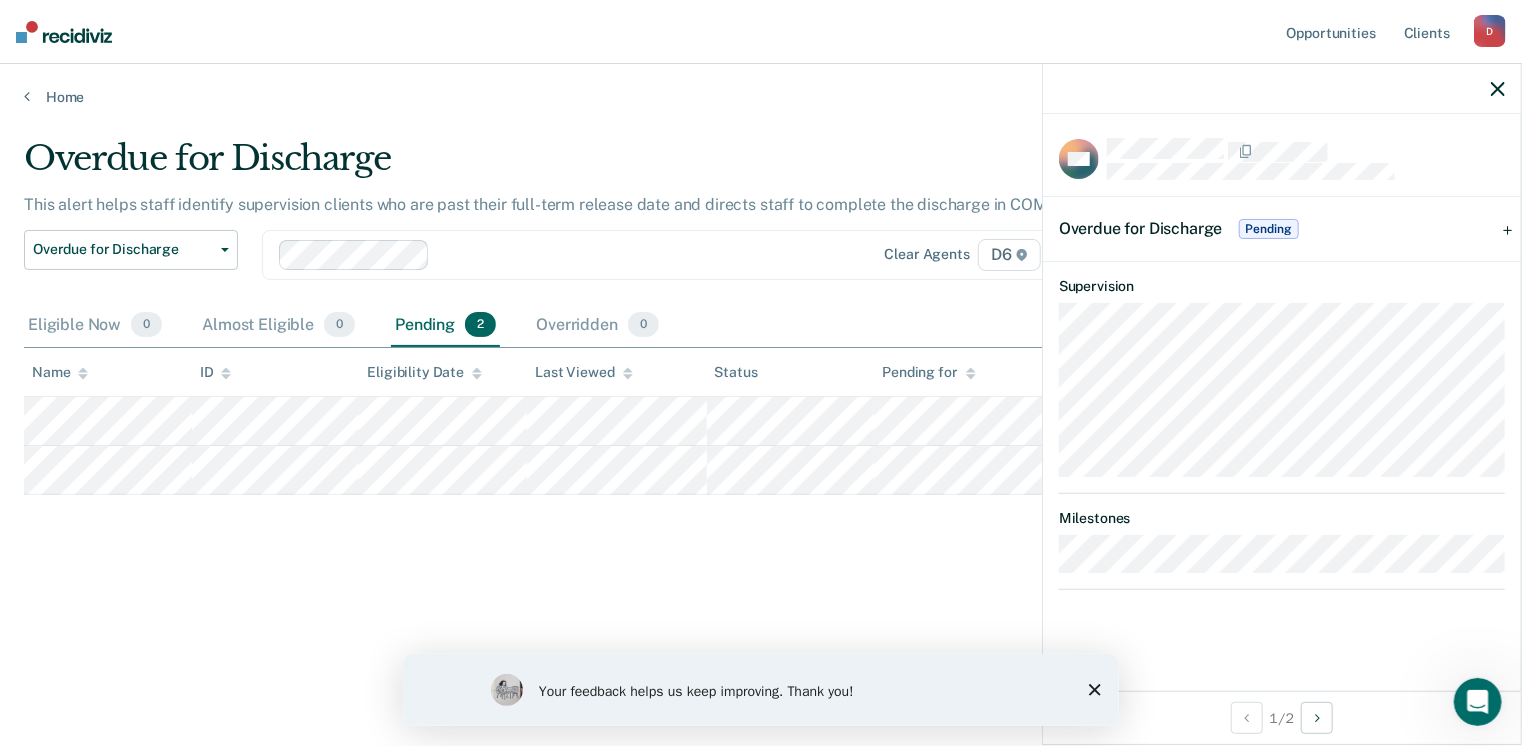 click on "Overdue for Discharge Pending" at bounding box center [1282, 229] 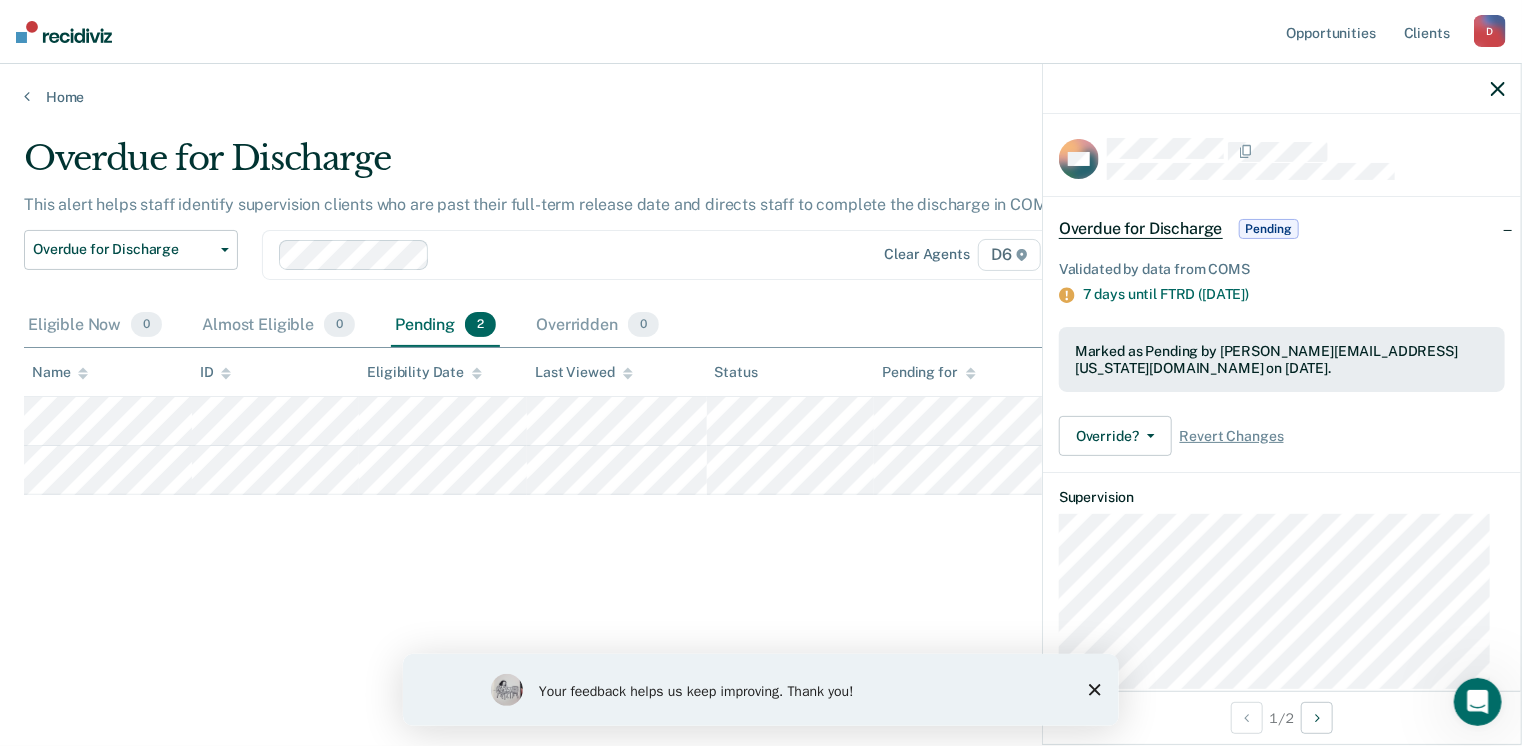 click on "Overdue for Discharge   This alert helps staff identify supervision clients who are past their full-term release date and directs staff to complete the discharge in COMS. Overdue for Discharge Classification Review Early Discharge Minimum Telephone Reporting Overdue for Discharge Supervision Level Mismatch Clear   agents D6   Eligible Now 0 Almost Eligible 0 Pending 2 Overridden 0
To pick up a draggable item, press the space bar.
While dragging, use the arrow keys to move the item.
Press space again to drop the item in its new position, or press escape to cancel.
Name ID Eligibility Date Last Viewed Status Pending for Assigned to" at bounding box center (761, 399) 